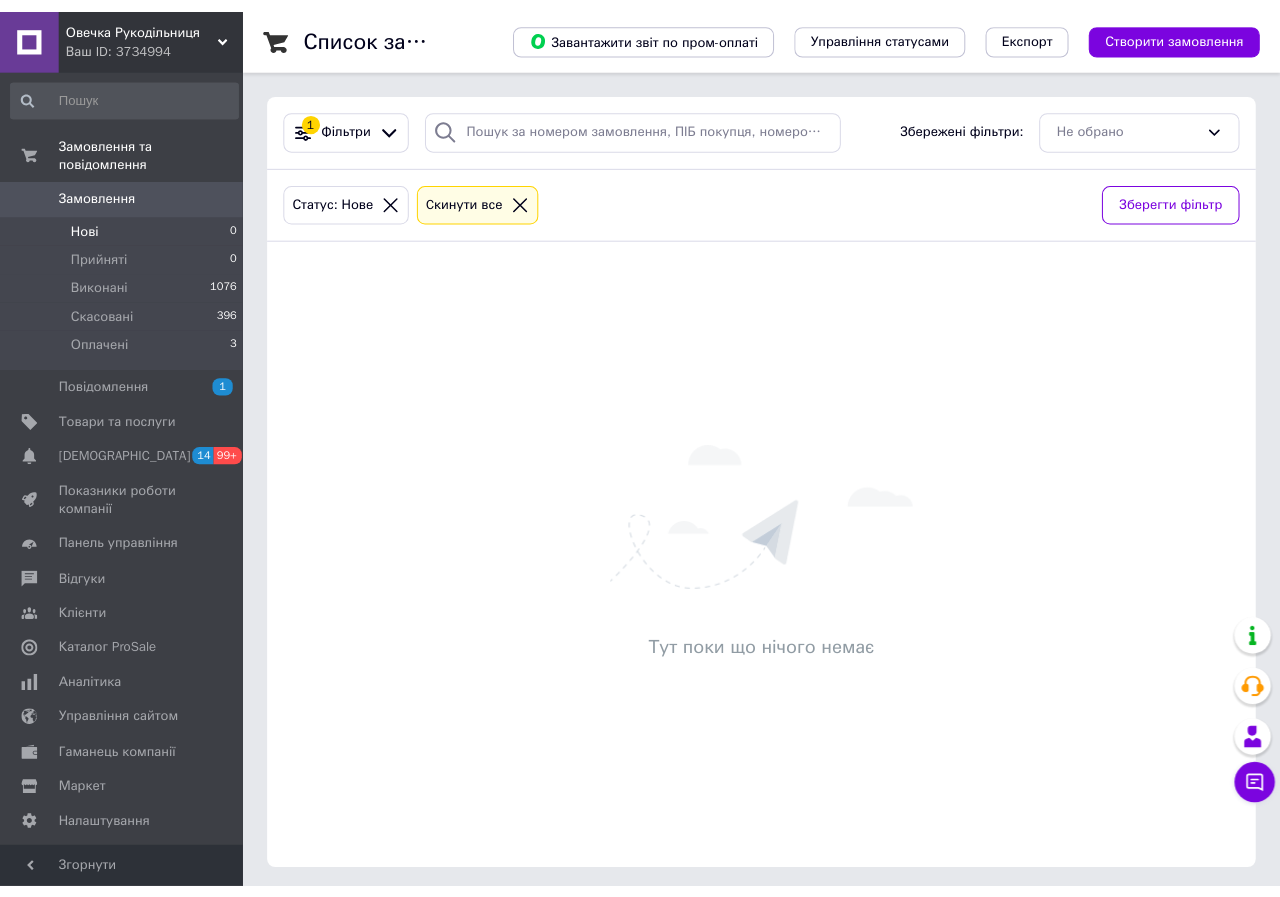 scroll, scrollTop: 0, scrollLeft: 0, axis: both 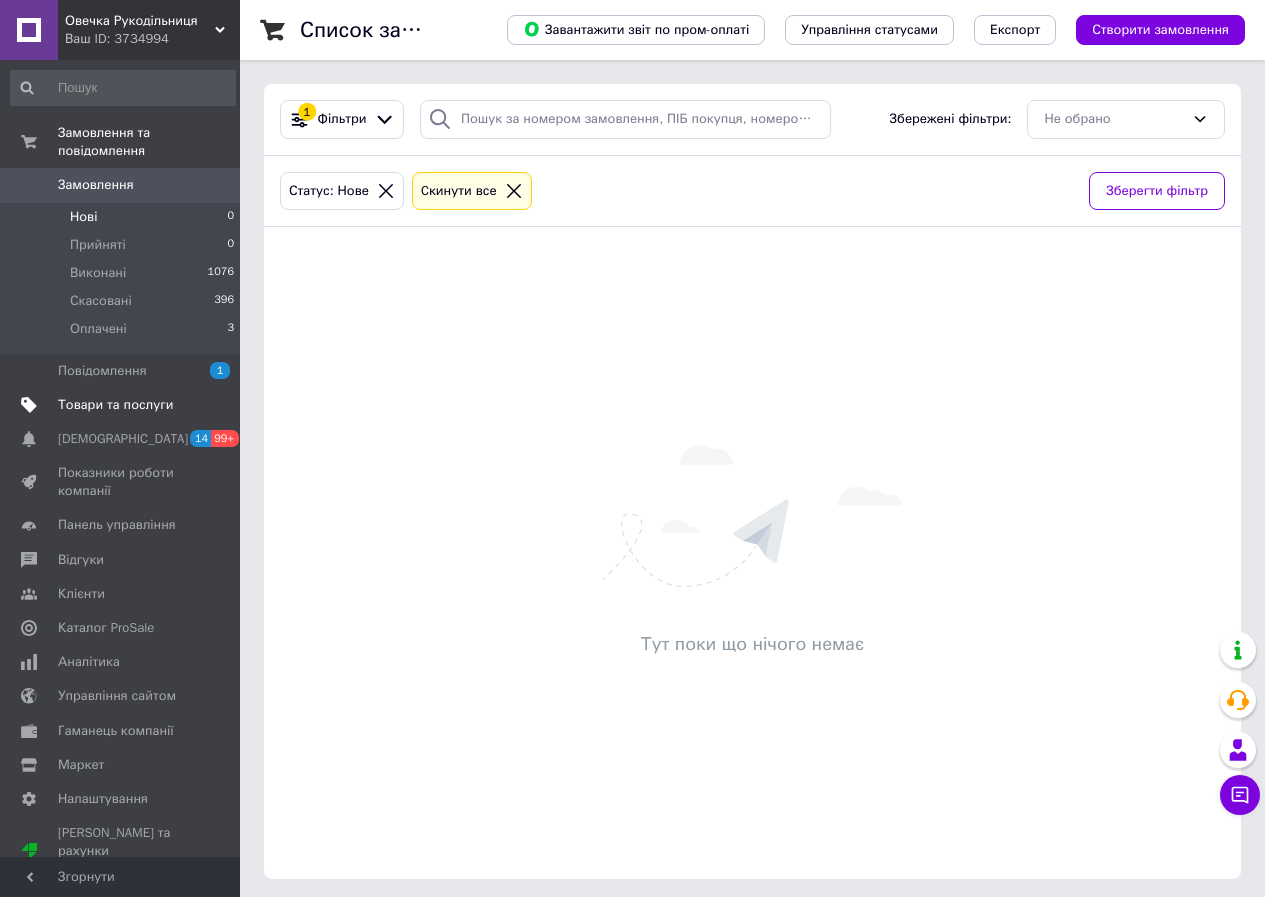 click on "Товари та послуги" at bounding box center (115, 405) 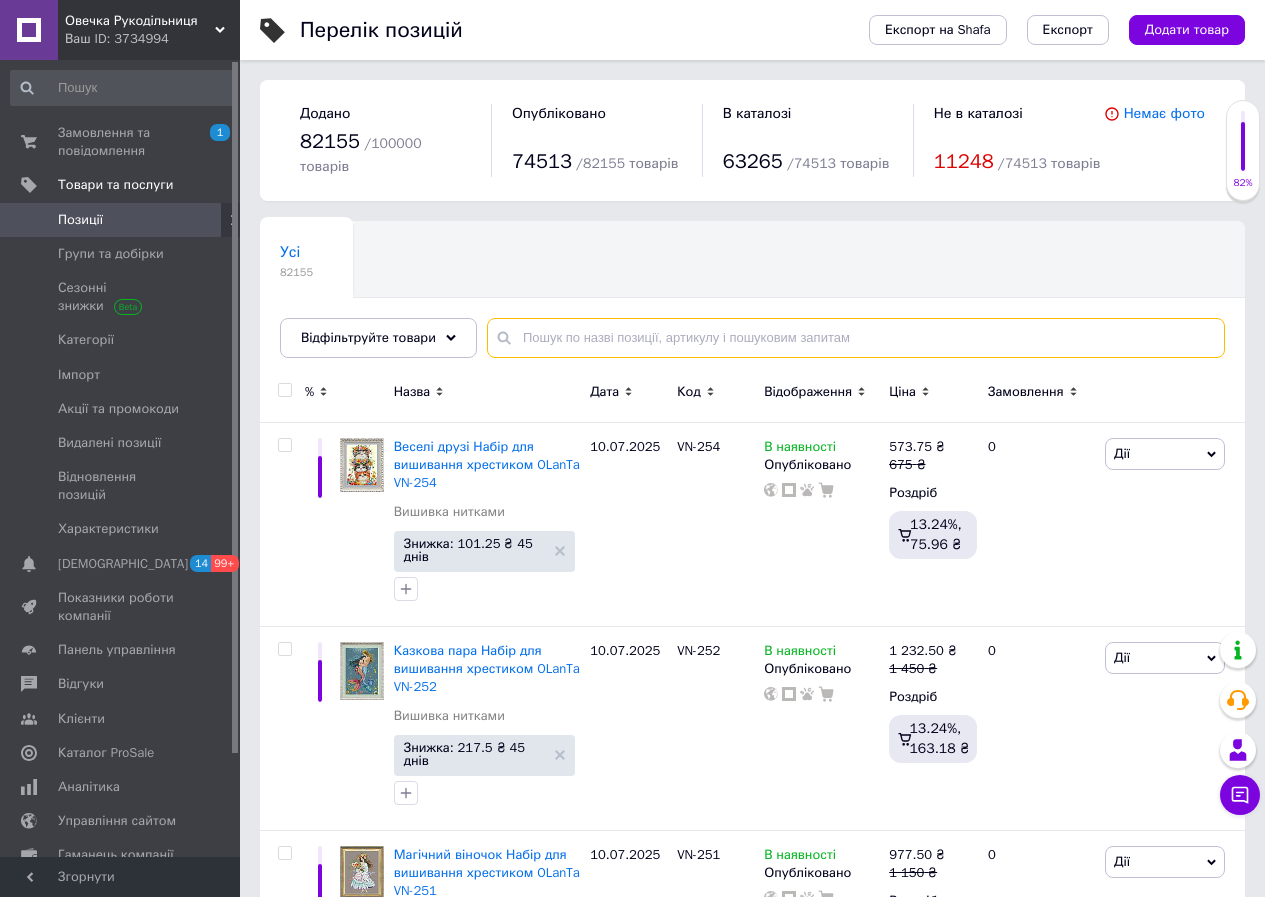 click at bounding box center (856, 338) 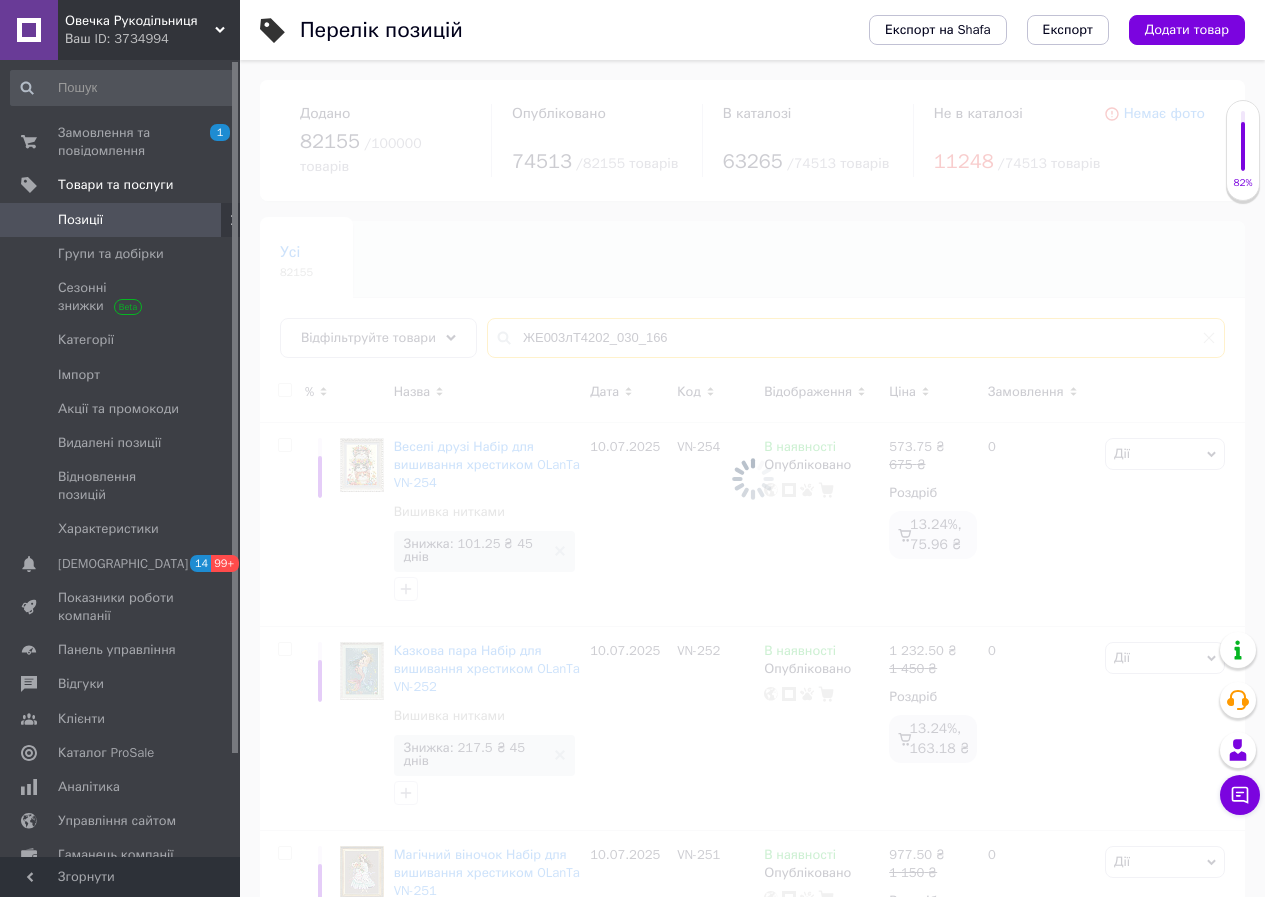 type on "ЖЕ003лТ4202_030_166" 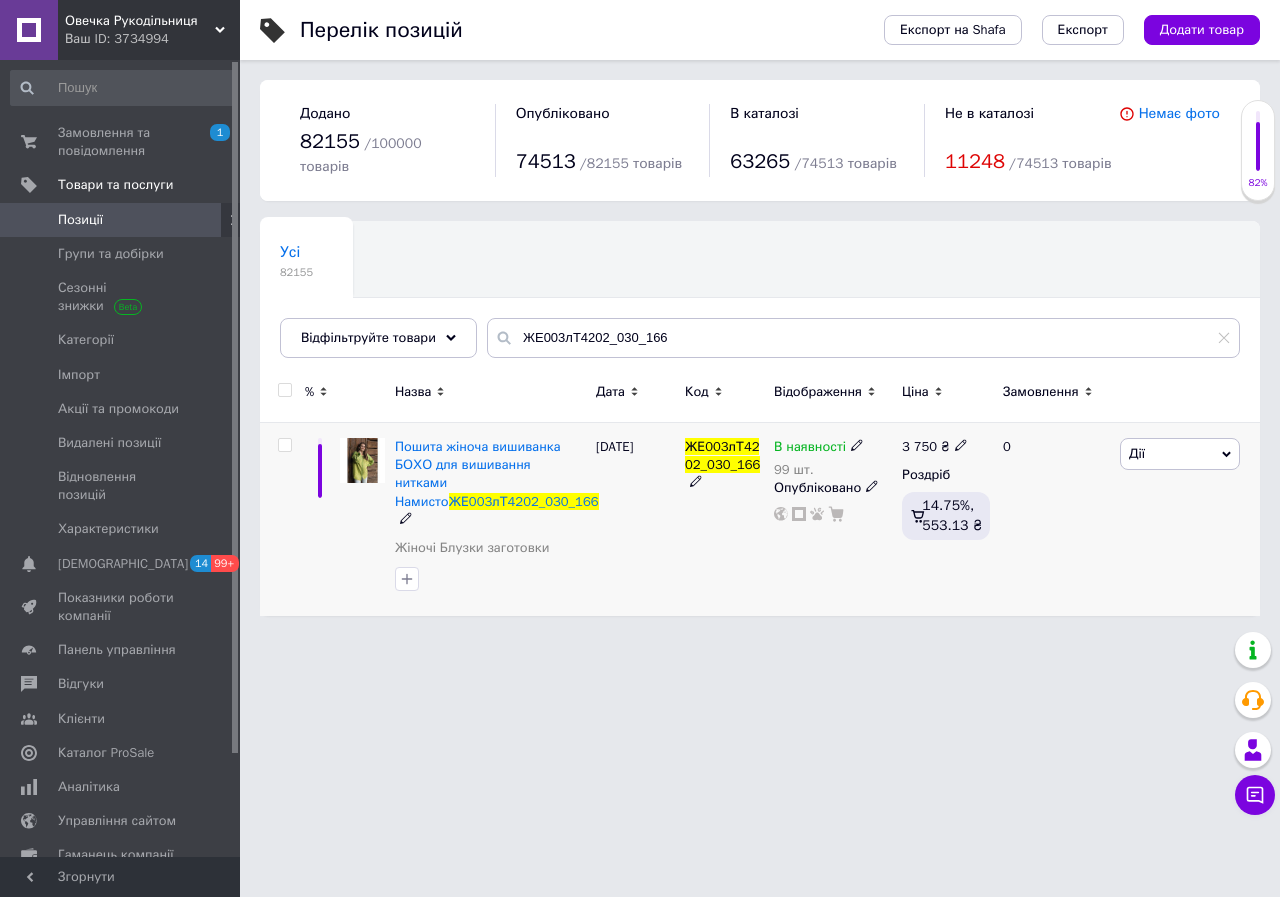 click 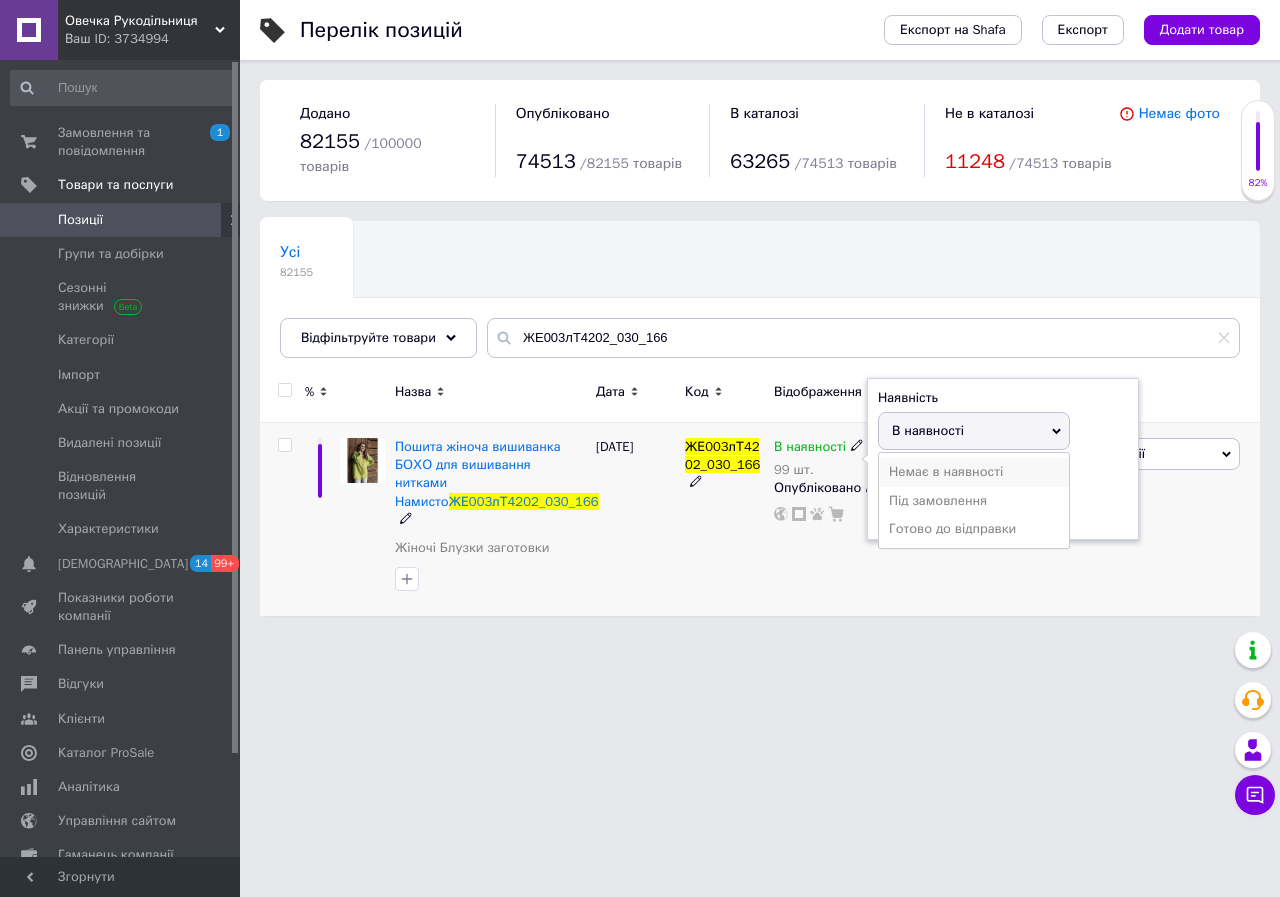 click on "Немає в наявності" at bounding box center [974, 472] 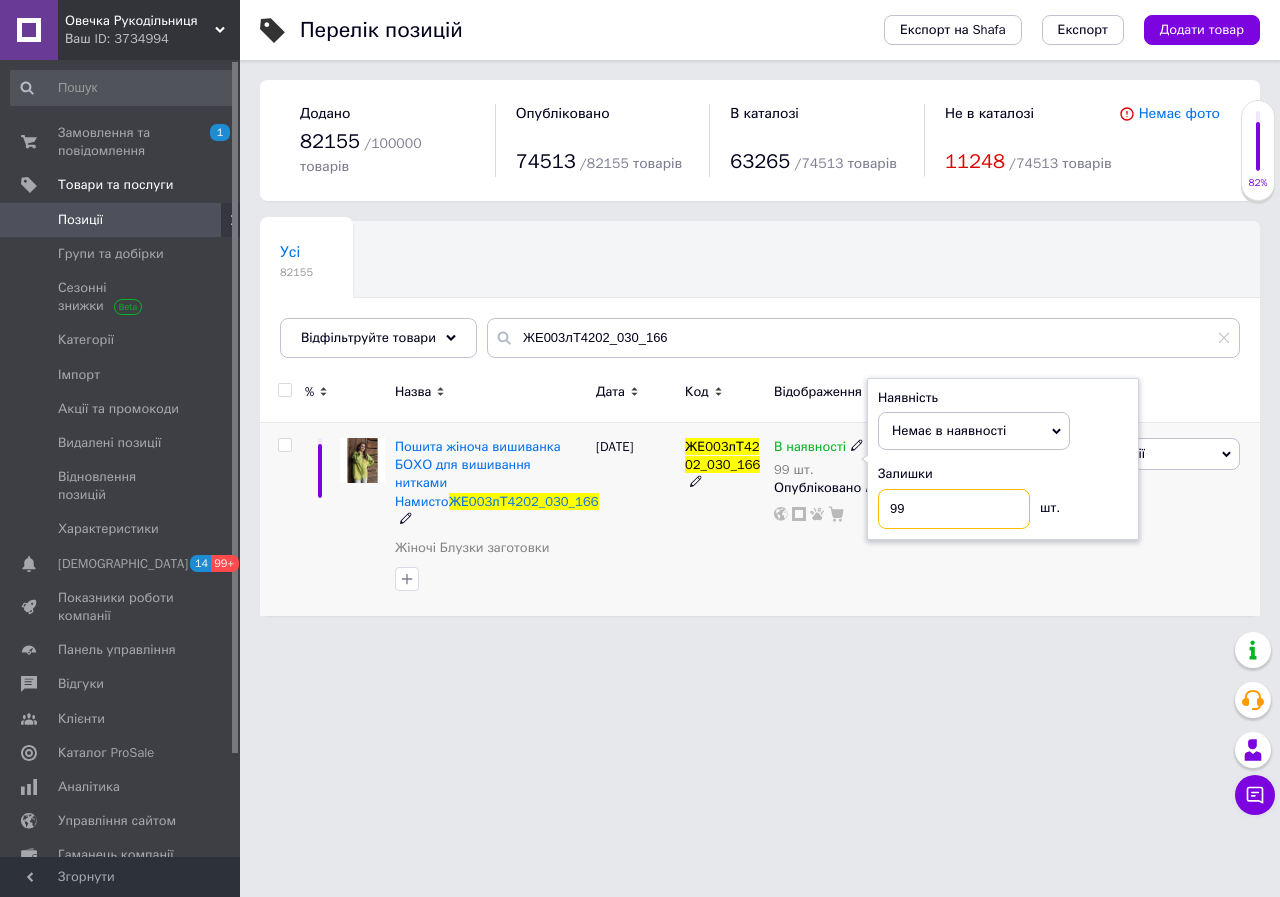 drag, startPoint x: 918, startPoint y: 485, endPoint x: 812, endPoint y: 549, distance: 123.82246 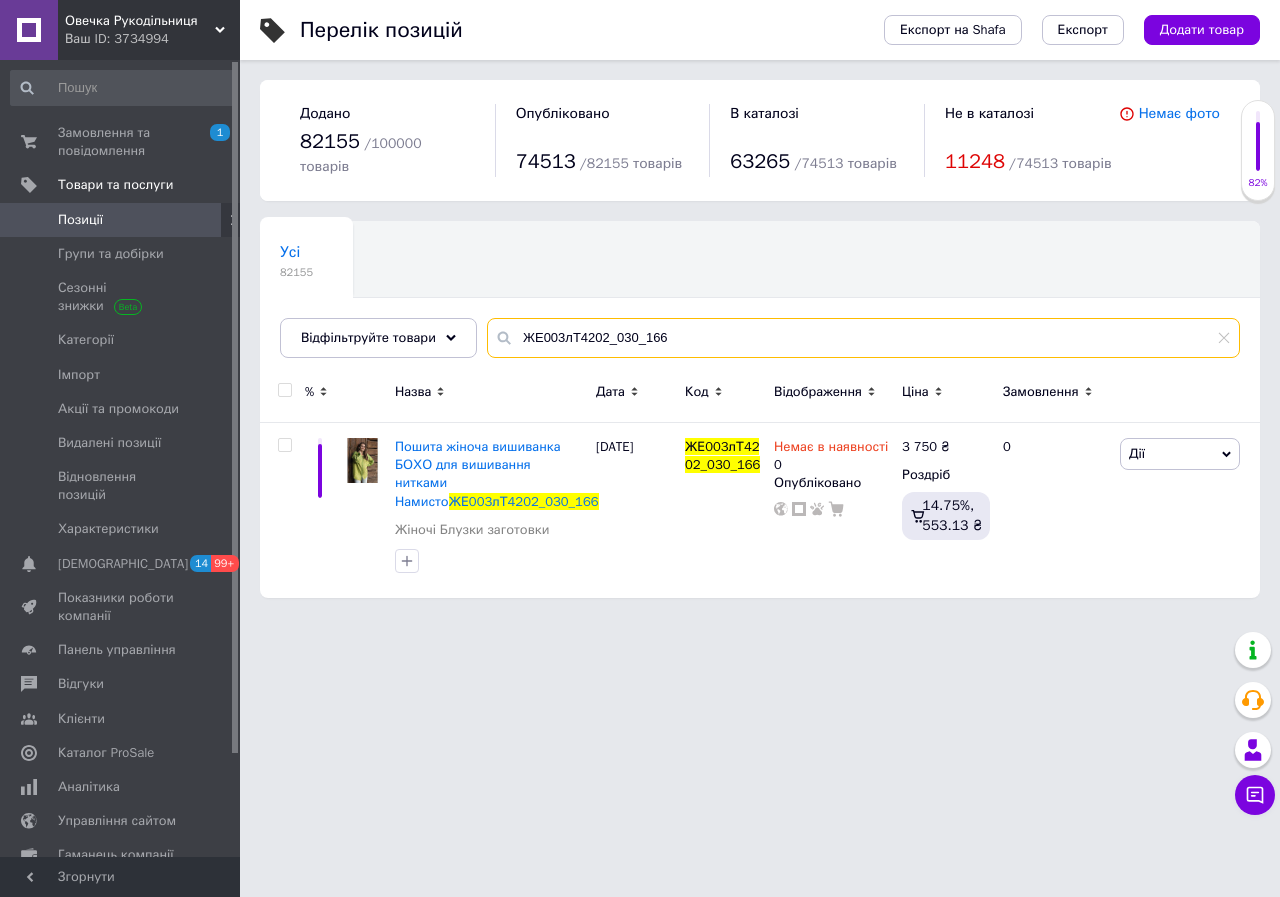 drag, startPoint x: 512, startPoint y: 316, endPoint x: 930, endPoint y: 320, distance: 418.01913 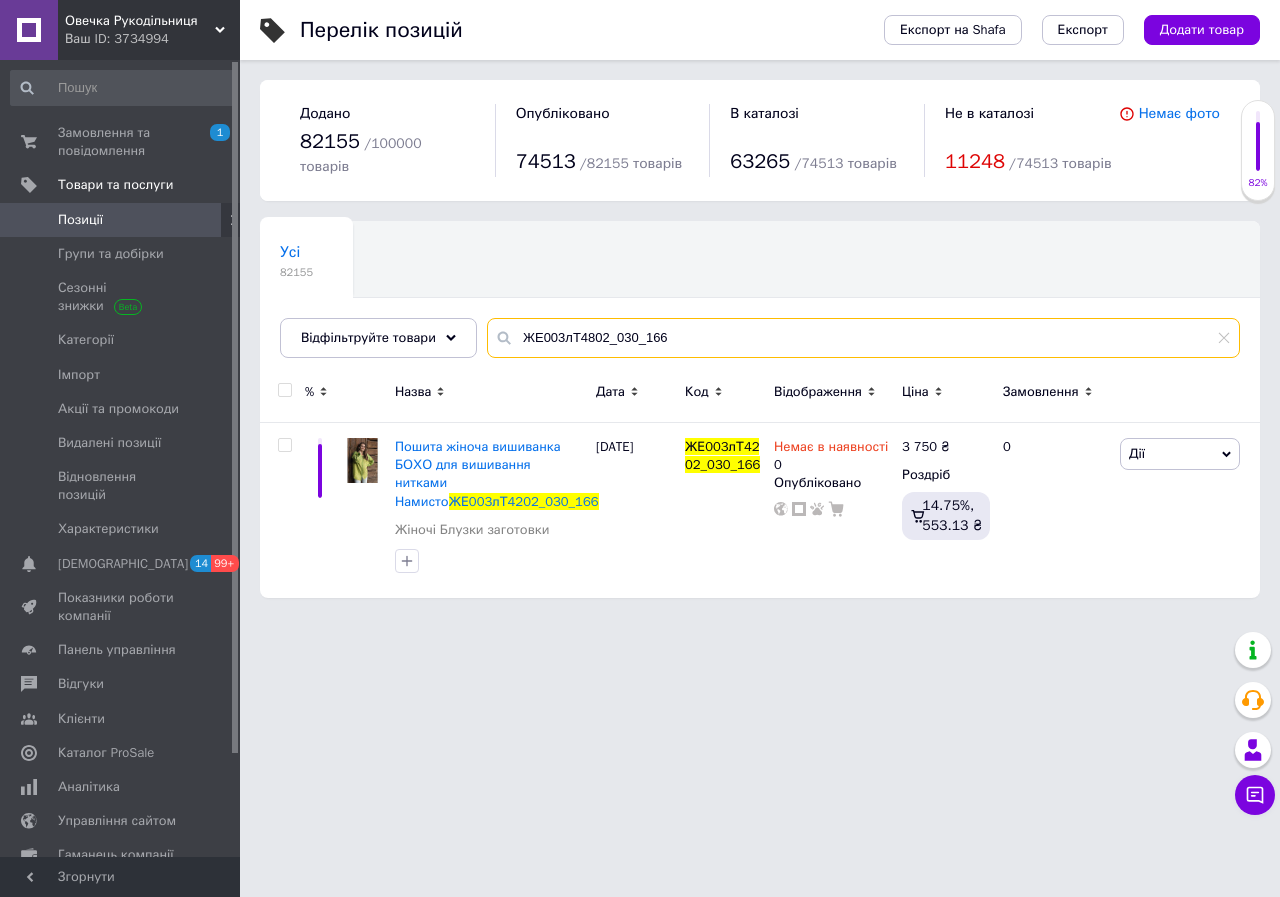 type on "ЖЕ003лТ4802_030_166" 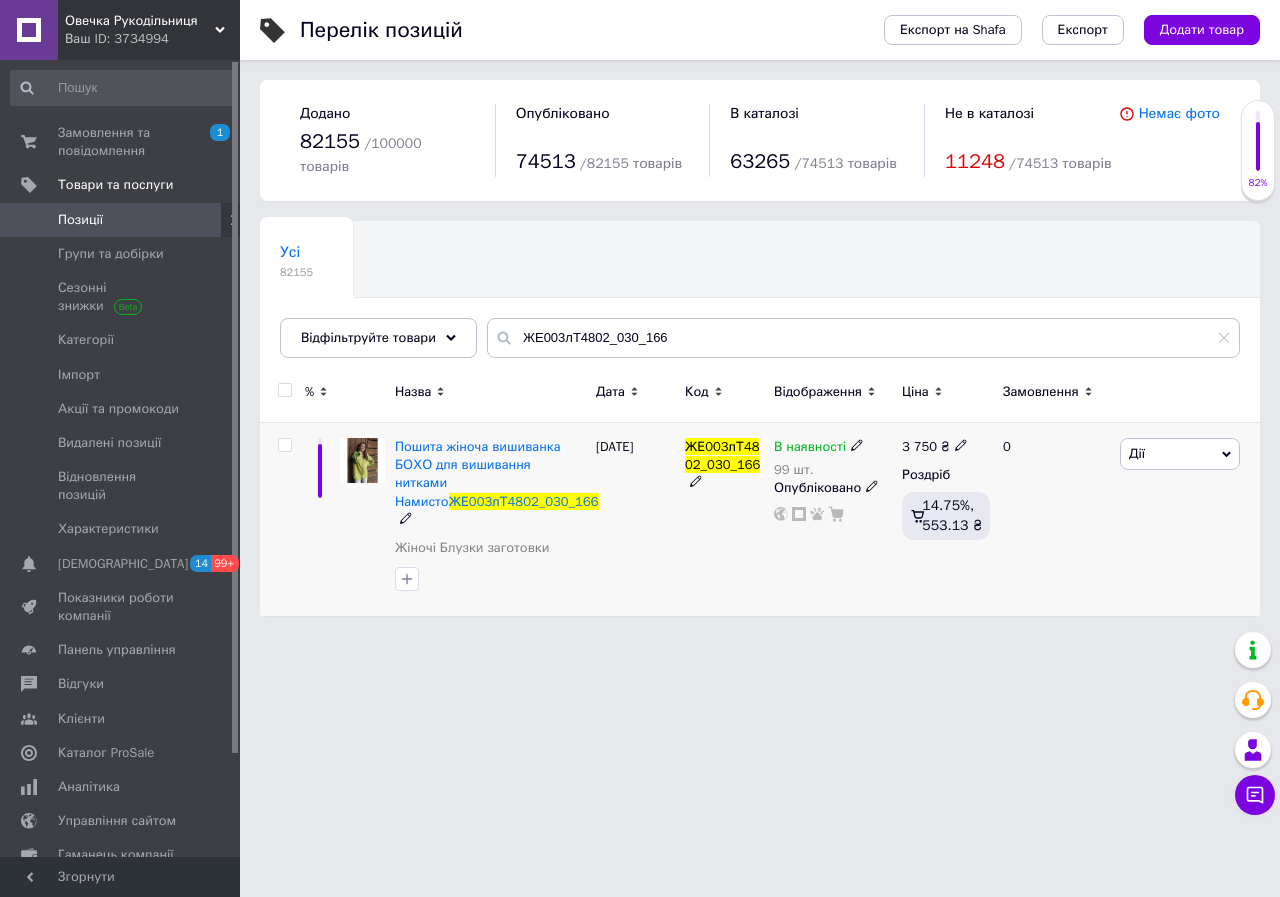 click at bounding box center (857, 444) 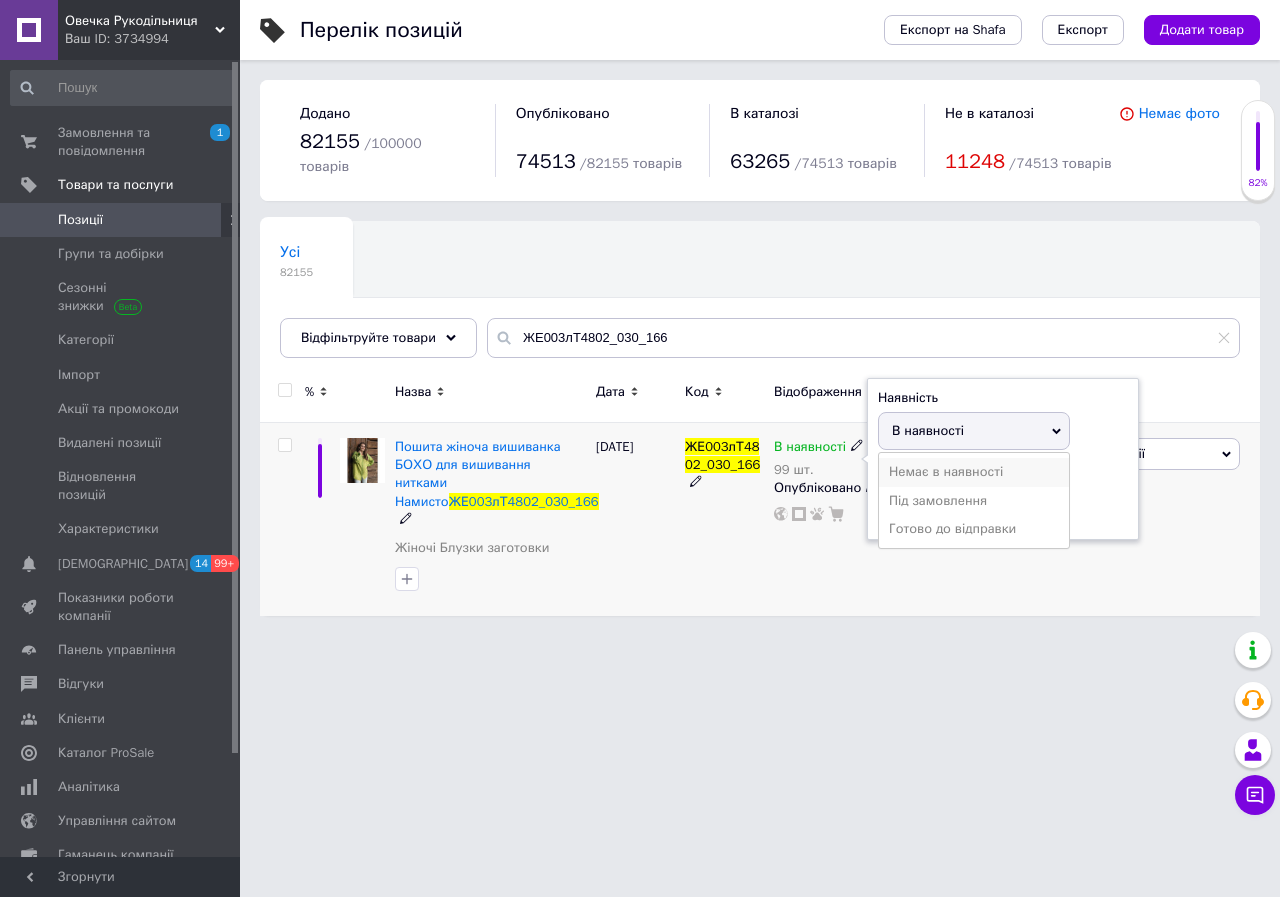 click on "Немає в наявності" at bounding box center [974, 472] 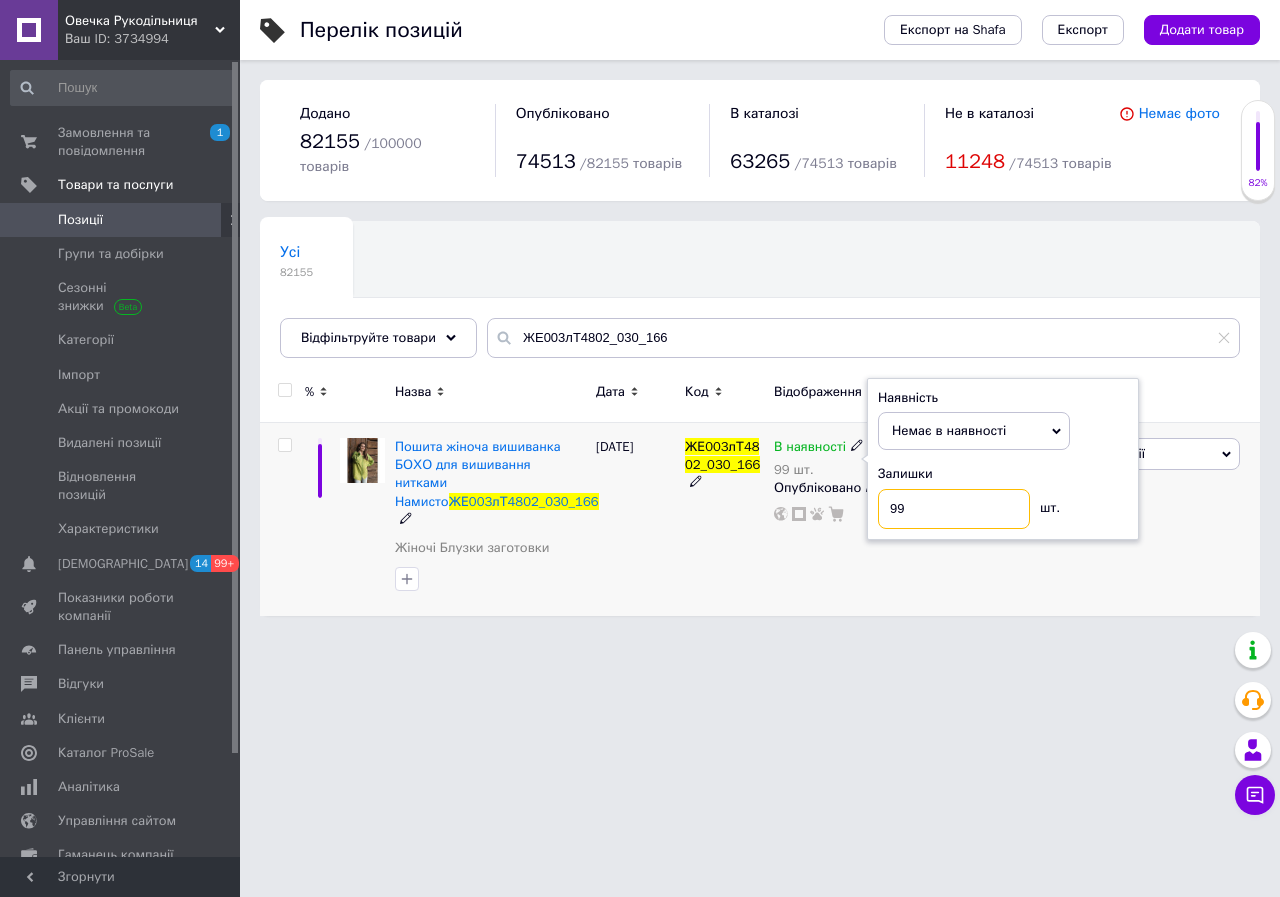 drag, startPoint x: 876, startPoint y: 486, endPoint x: 860, endPoint y: 485, distance: 16.03122 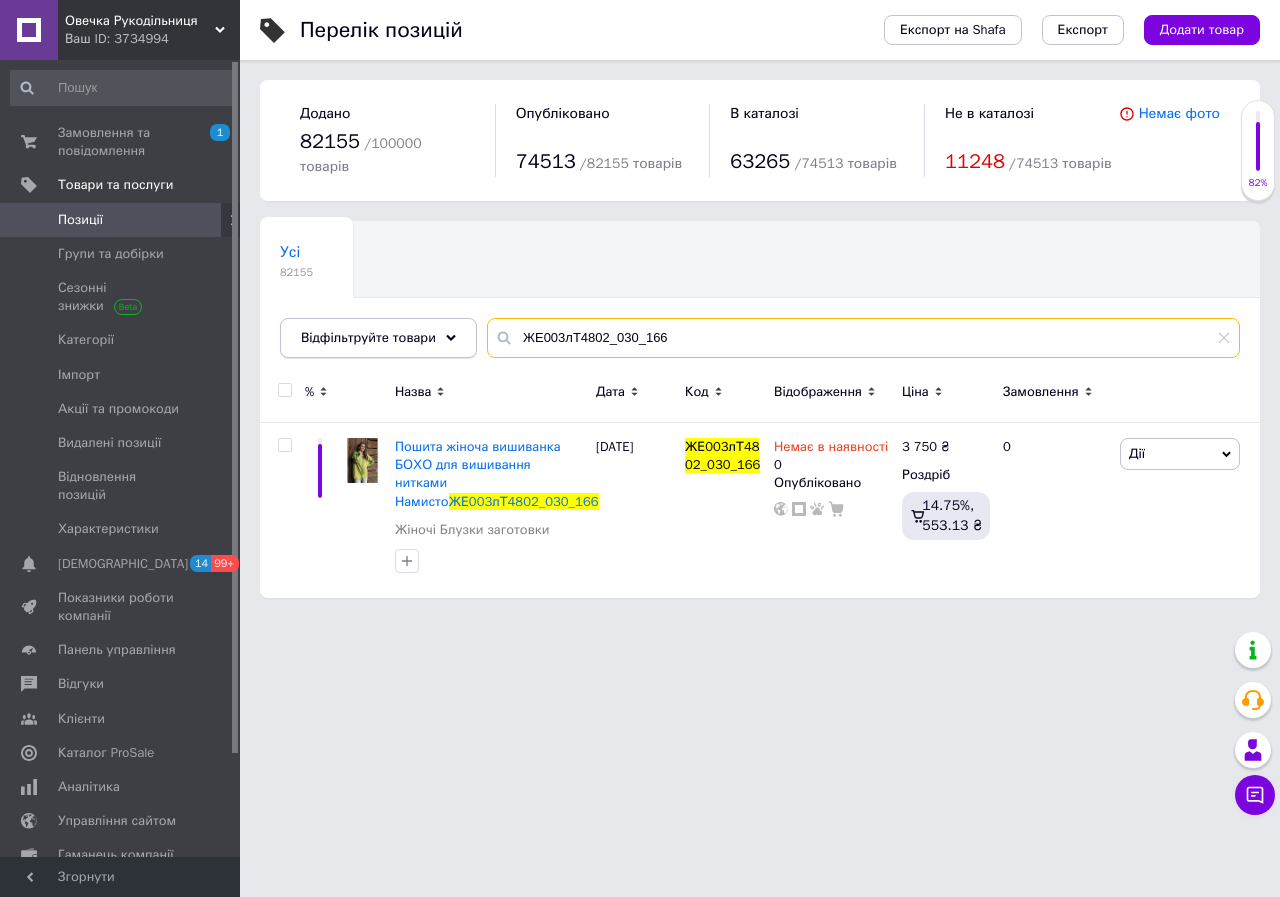 drag, startPoint x: 680, startPoint y: 313, endPoint x: 443, endPoint y: 309, distance: 237.03375 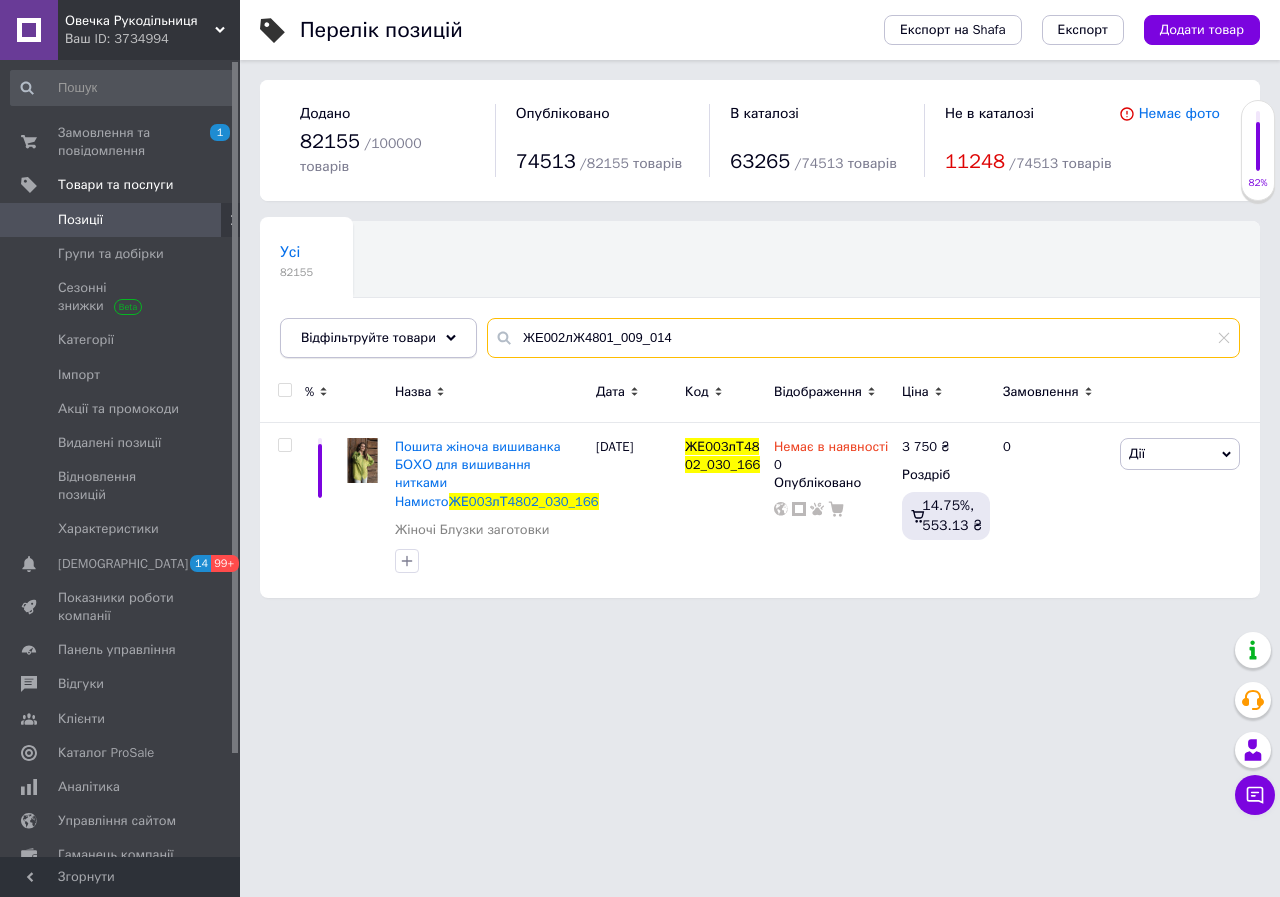 type on "ЖЕ002лЖ4801_009_014" 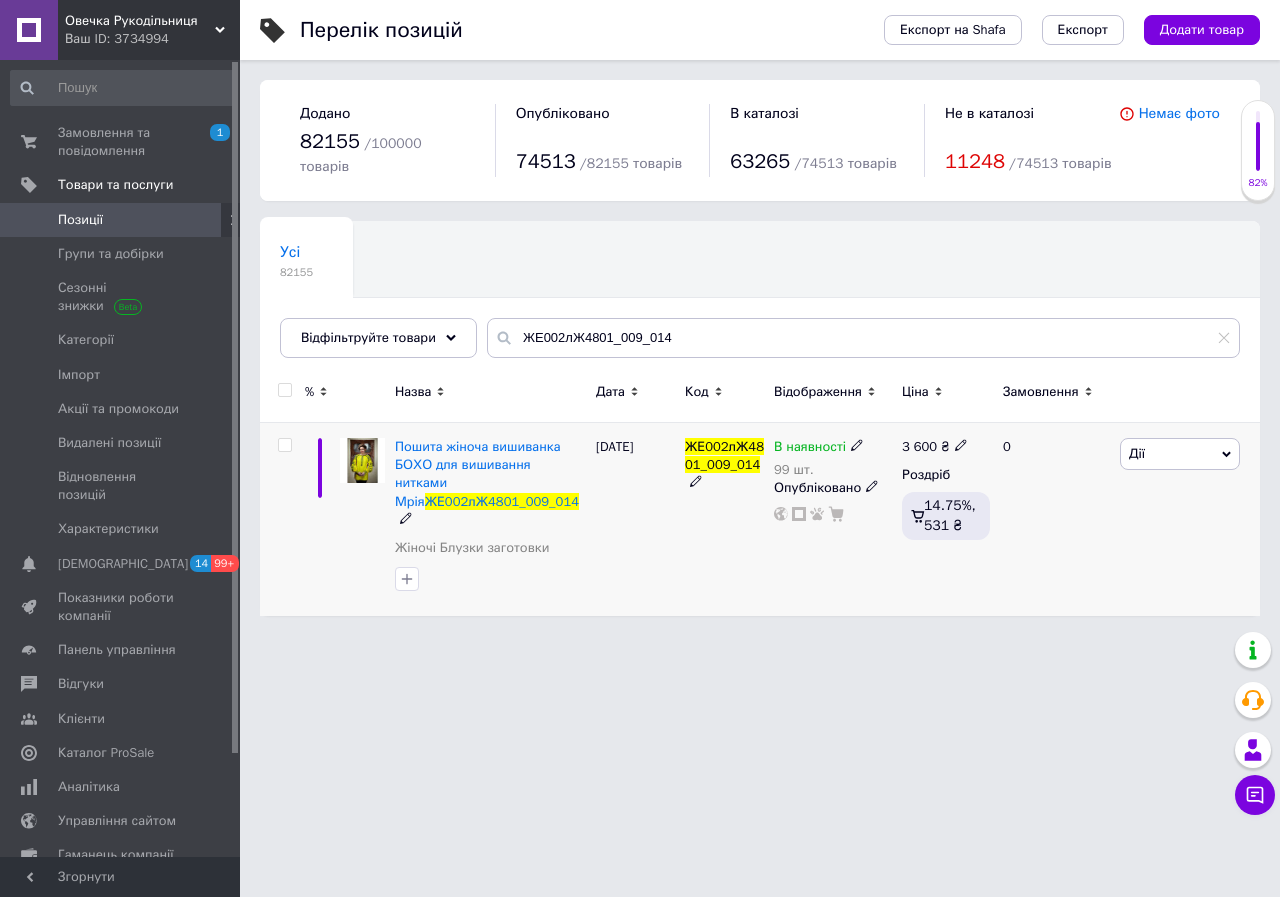 click at bounding box center [857, 444] 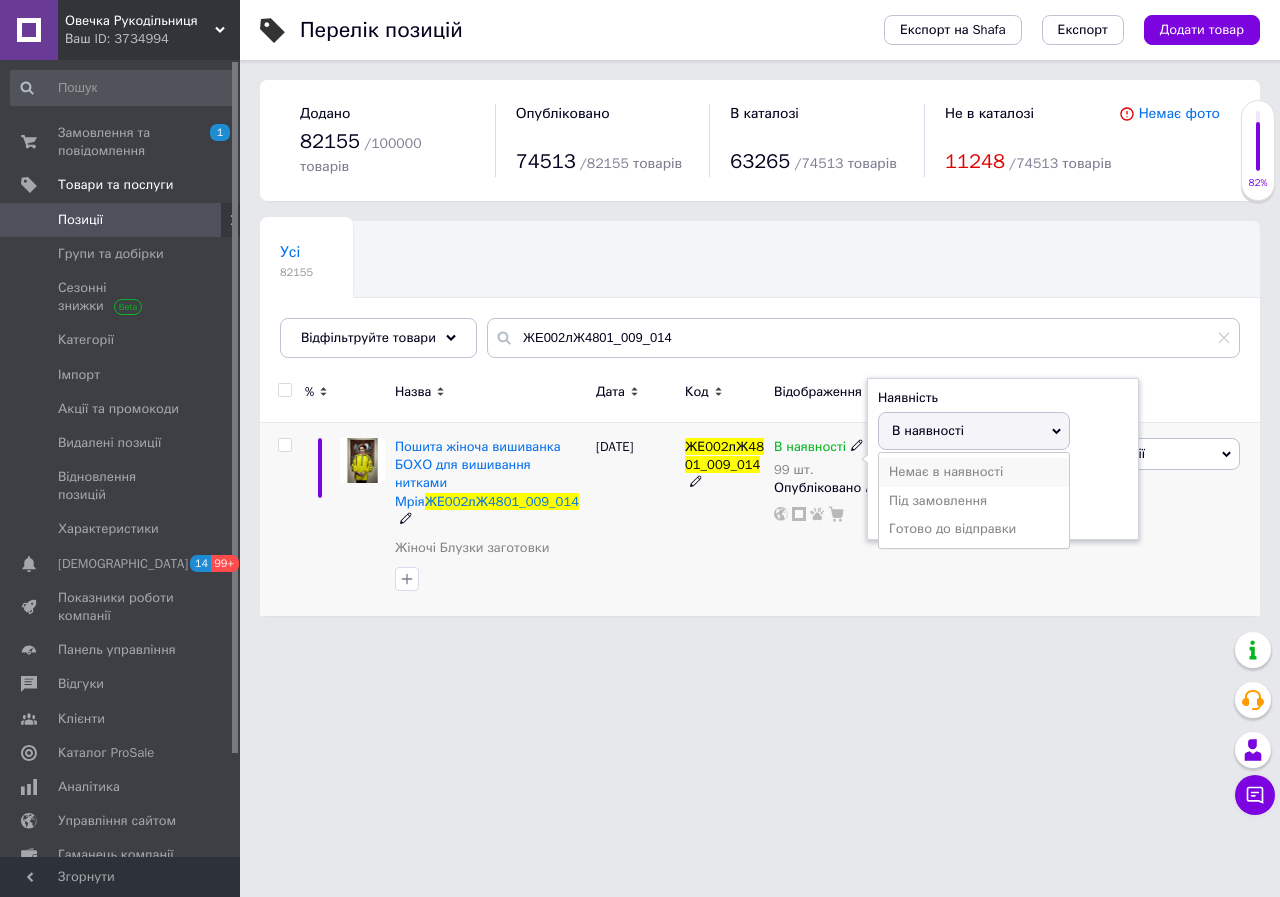 click on "Немає в наявності" at bounding box center [974, 472] 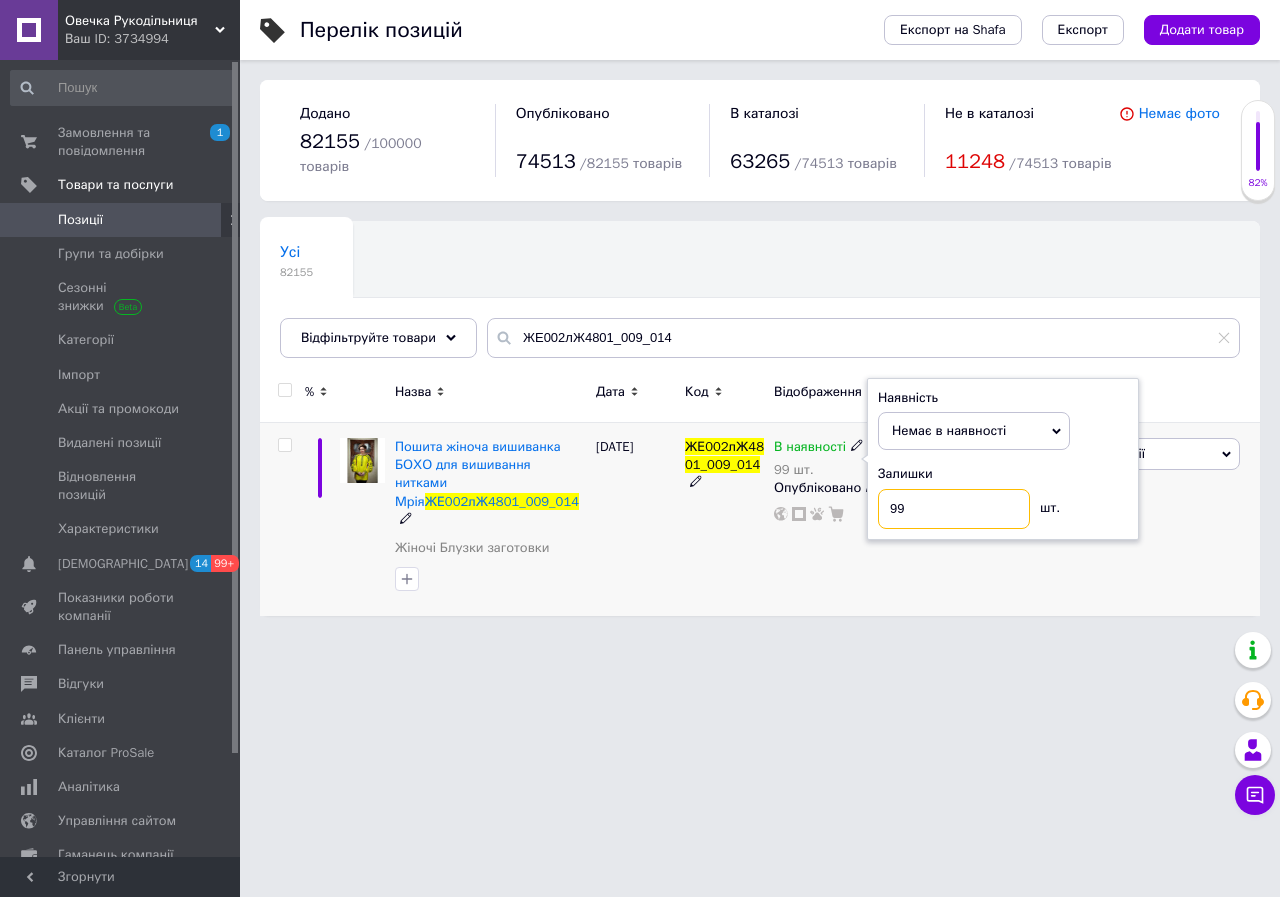 drag, startPoint x: 926, startPoint y: 489, endPoint x: 842, endPoint y: 490, distance: 84.00595 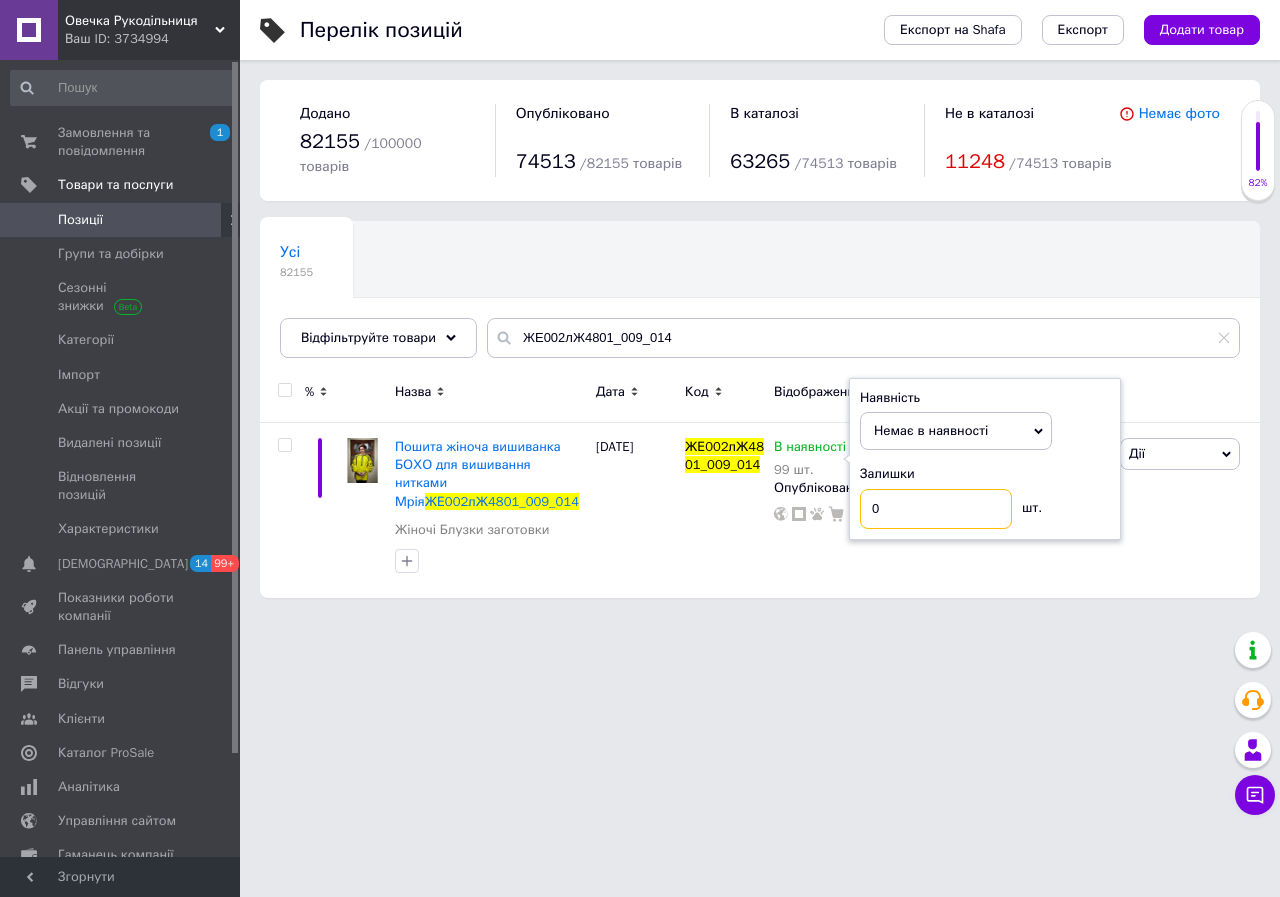 type on "0" 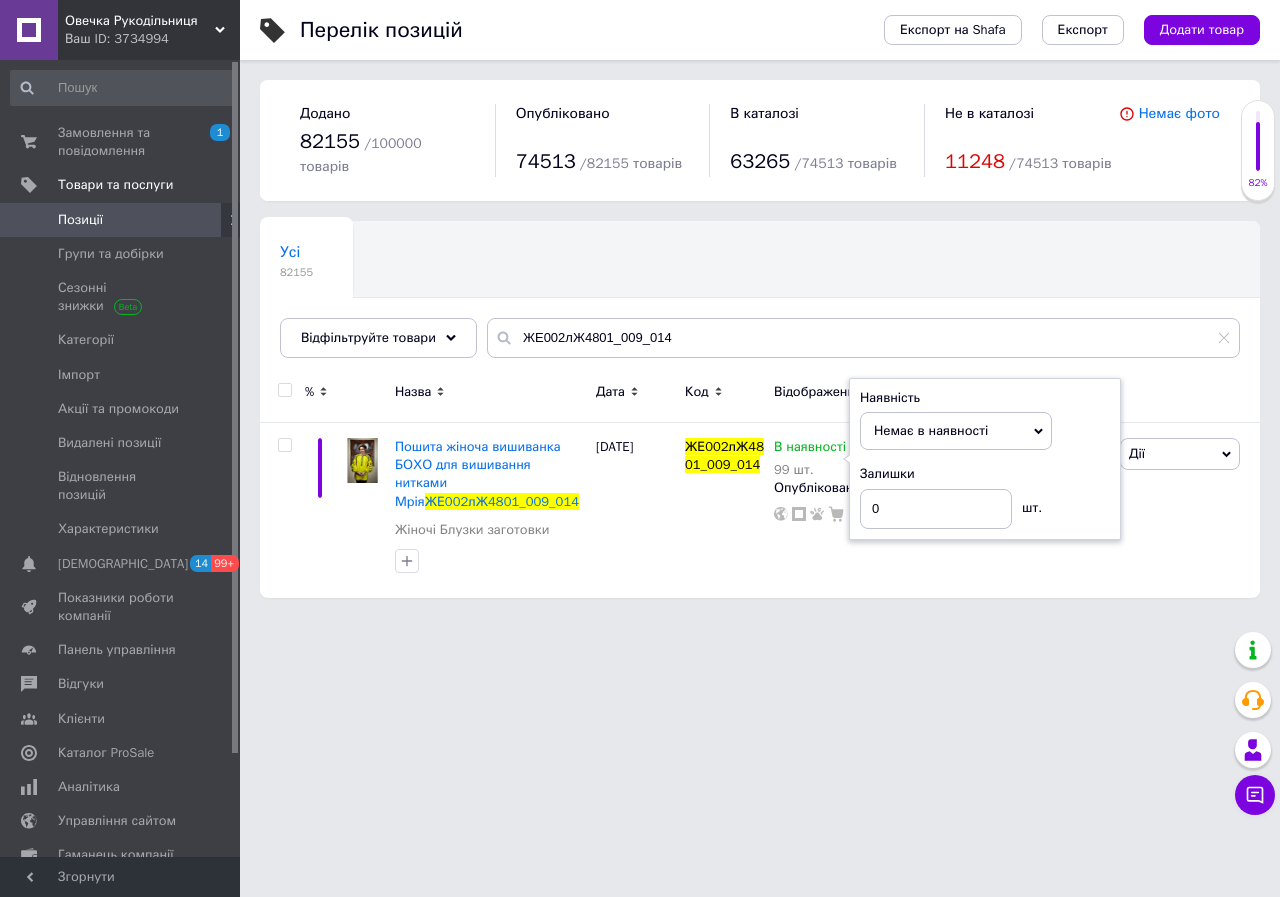 click on "Овечка Рукодільниця Ваш ID: 3734994 Сайт Овечка Рукодільниця Кабінет покупця Перевірити стан системи Сторінка на порталі Довідка Вийти Замовлення та повідомлення 1 0 Товари та послуги Позиції Групи та добірки Сезонні знижки Категорії Імпорт Акції та промокоди Видалені позиції Відновлення позицій Характеристики Сповіщення 14 99+ Показники роботи компанії Панель управління Відгуки Клієнти Каталог ProSale Аналітика Управління сайтом Гаманець компанії [PERSON_NAME] Тарифи та рахунки Prom топ Згорнути 82155" at bounding box center (640, 309) 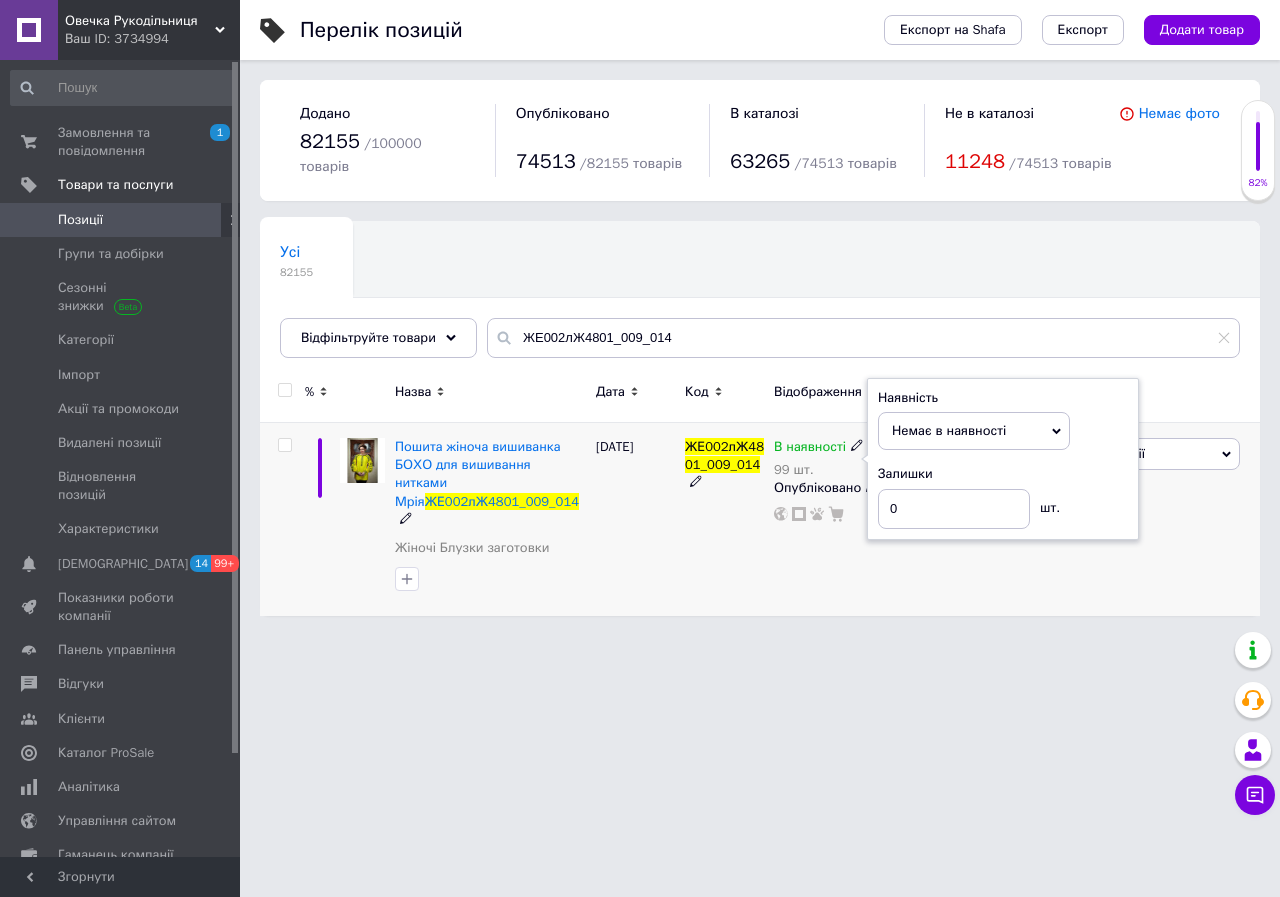 click on "В наявності 99 шт. Наявність Немає в наявності В наявності Під замовлення Готово до відправки Залишки 0 шт. Опубліковано" at bounding box center (833, 520) 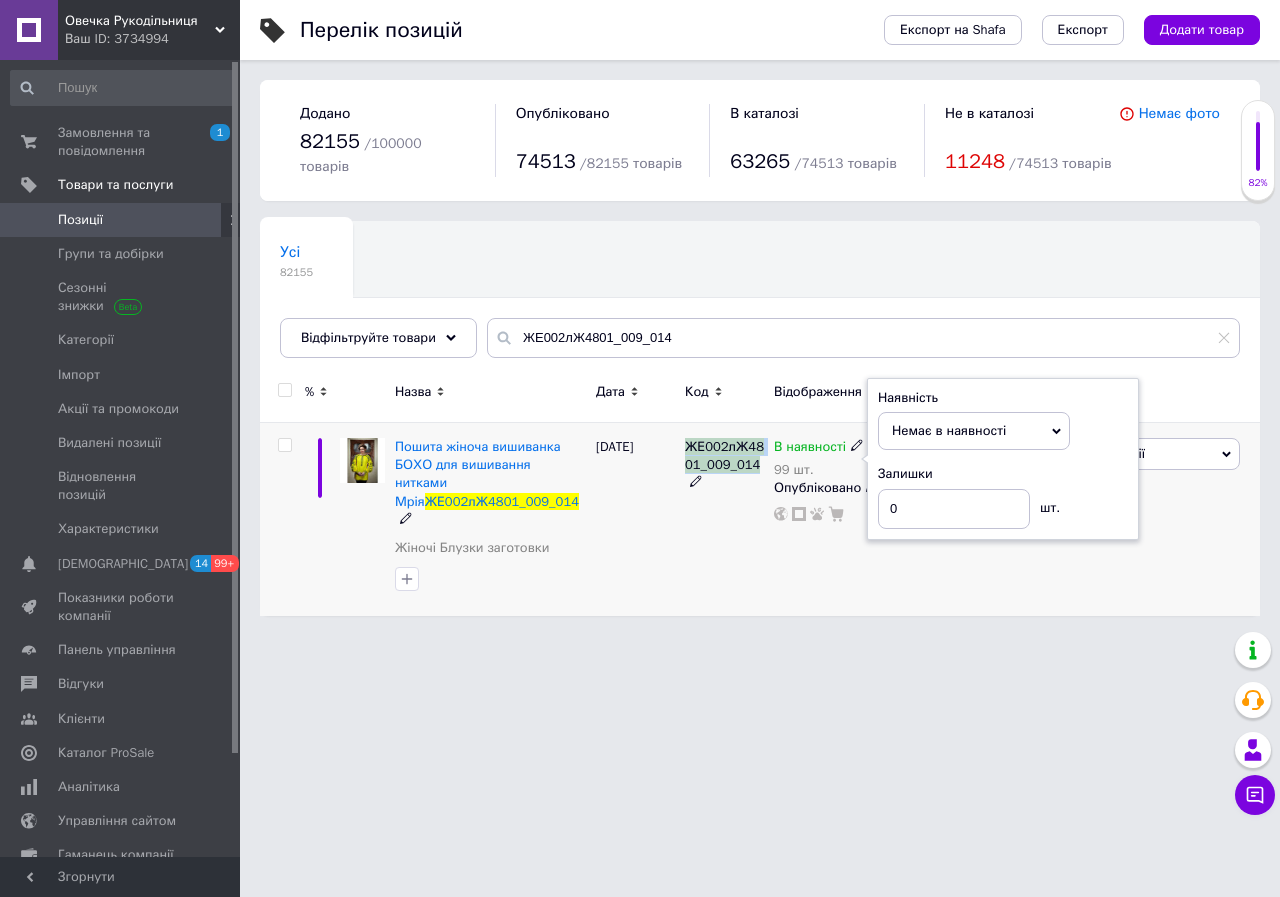 drag, startPoint x: 696, startPoint y: 508, endPoint x: 696, endPoint y: 496, distance: 12 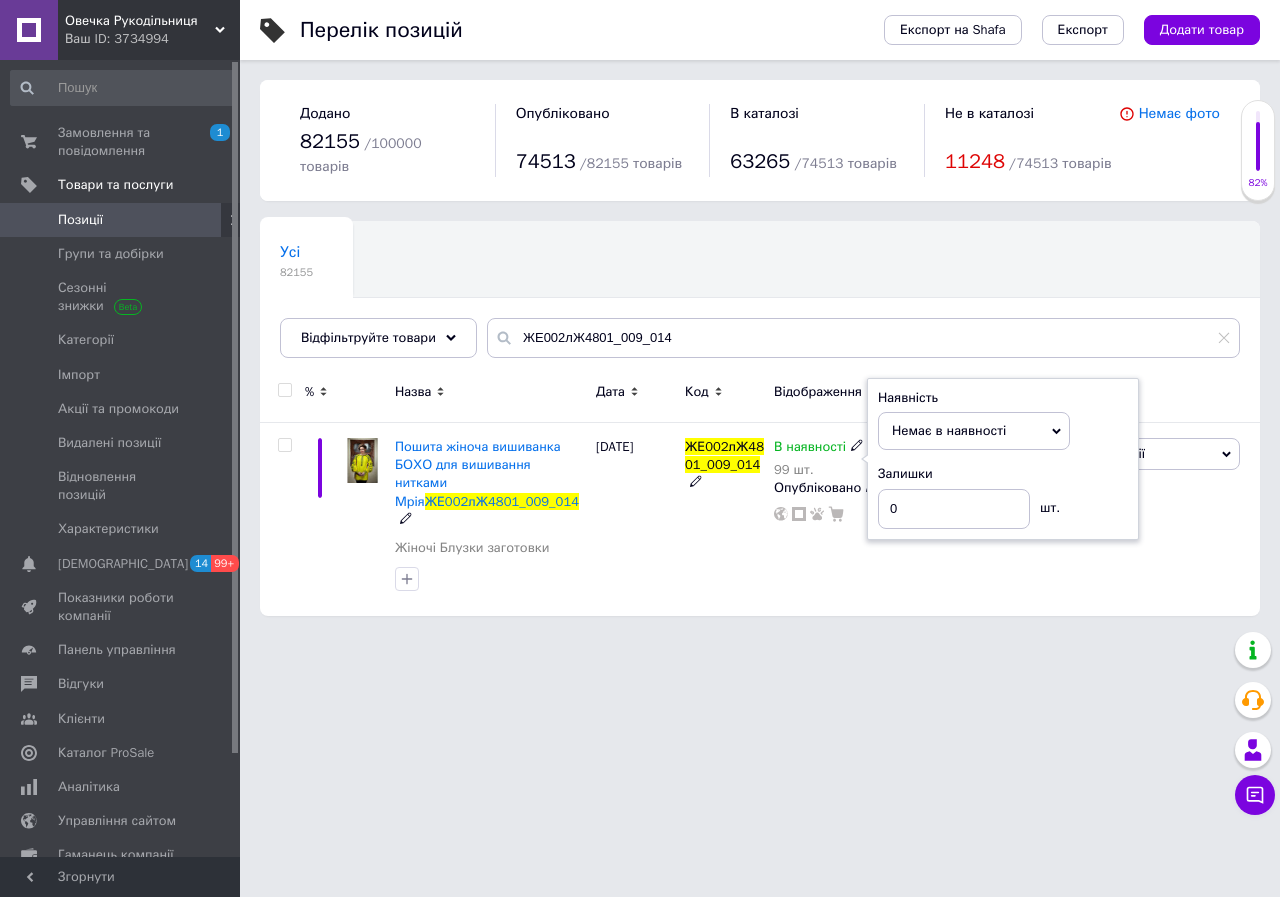 click on "Перелік позицій Експорт на Shafa Експорт Додати товар Додано 82155   / 100000   товарів Опубліковано 74513   / 82155   товарів В каталозі 63265   / 74513   товарів Не в каталозі 11248   / 74513   товарів Немає фото Усі 82155 Ok Відфільтровано...  Зберегти Нічого не знайдено Можливо, помилка у слові  або немає відповідностей за вашим запитом. Усі 82155 Відфільтруйте товари ЖЕ002лЖ4801_009_014 % Назва Дата Код Відображення Ціна Замовлення Пошита жіноча вишиванка БОХО для вишивання нитками Мрія  ЖЕ002лЖ4801_009_014 Жіночі Блузки заготовки [DATE] ЖЕ002лЖ4801_009_014 В наявності 99 шт. Наявність Немає в наявності Залишки" at bounding box center (760, 318) 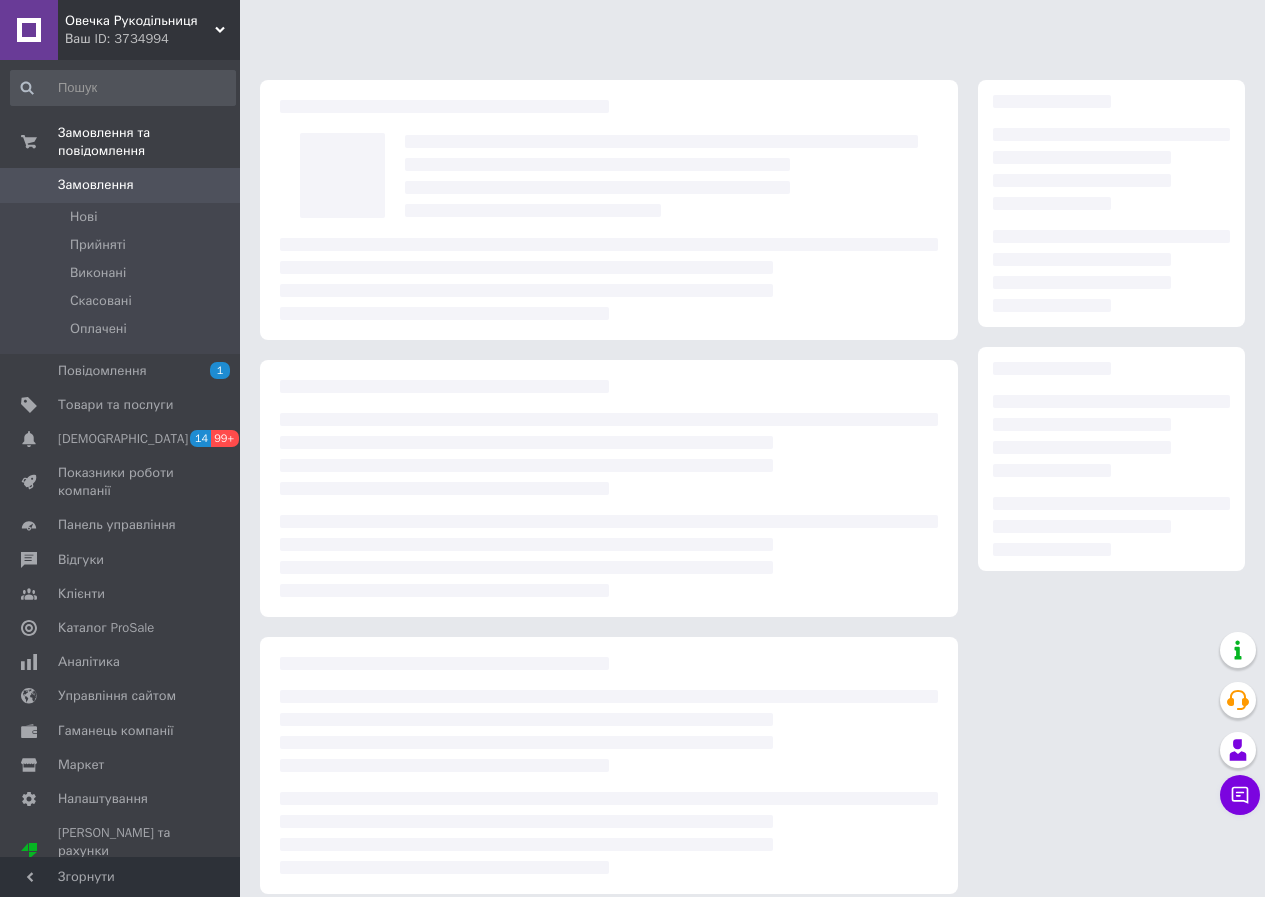 scroll, scrollTop: 0, scrollLeft: 0, axis: both 